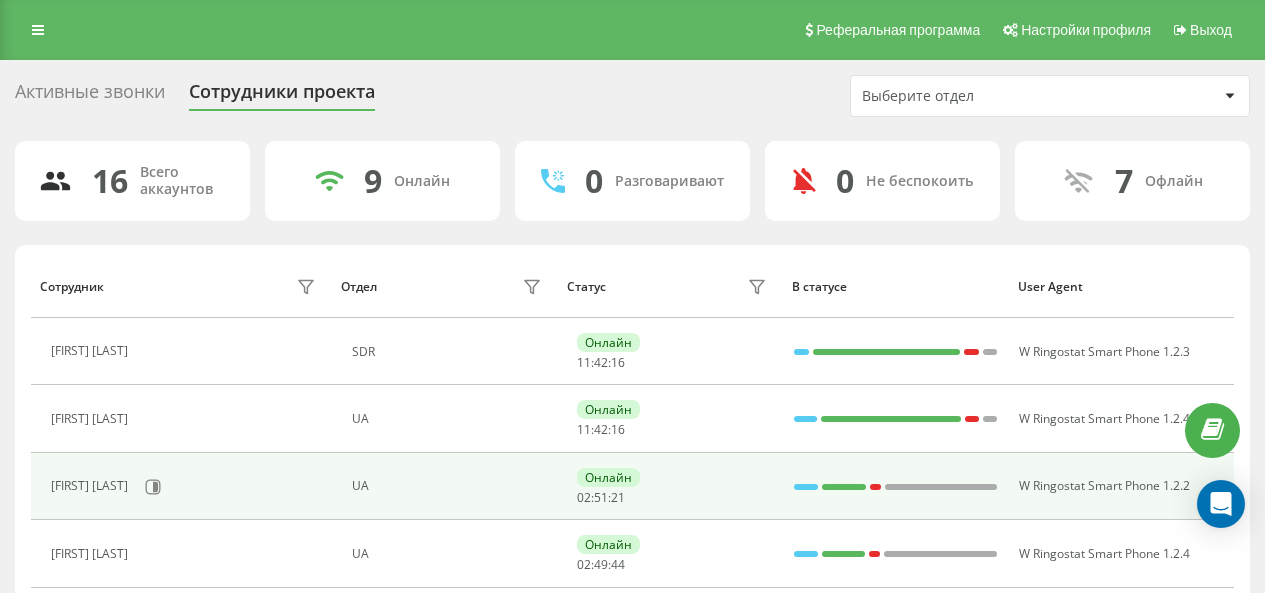 scroll, scrollTop: 0, scrollLeft: 0, axis: both 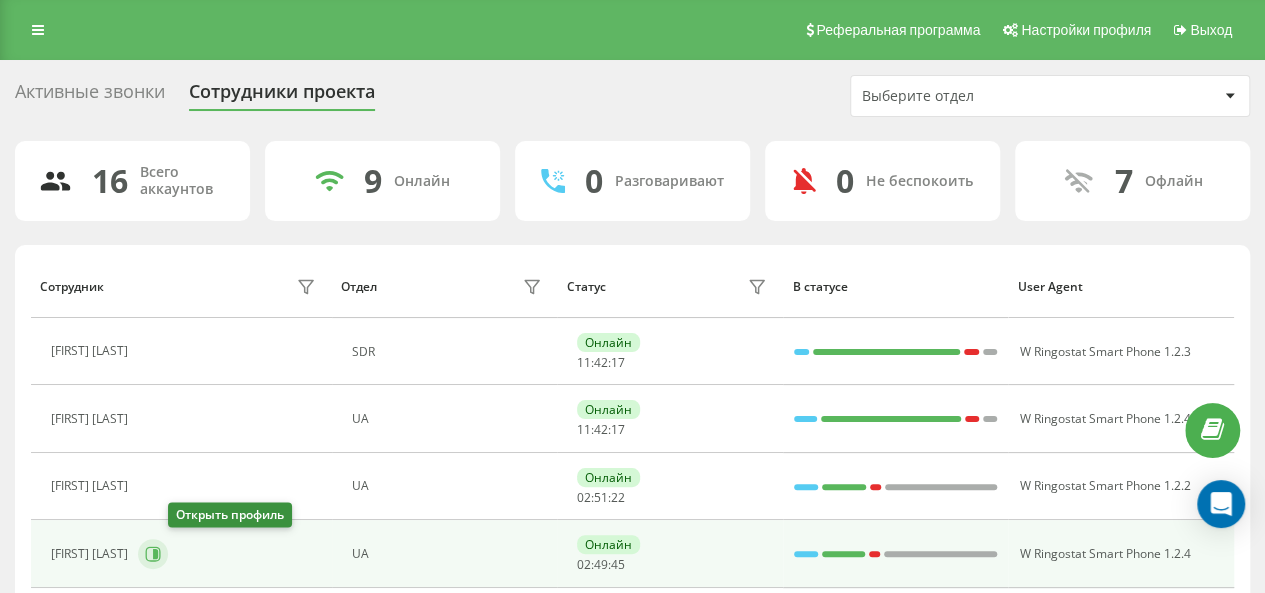 click 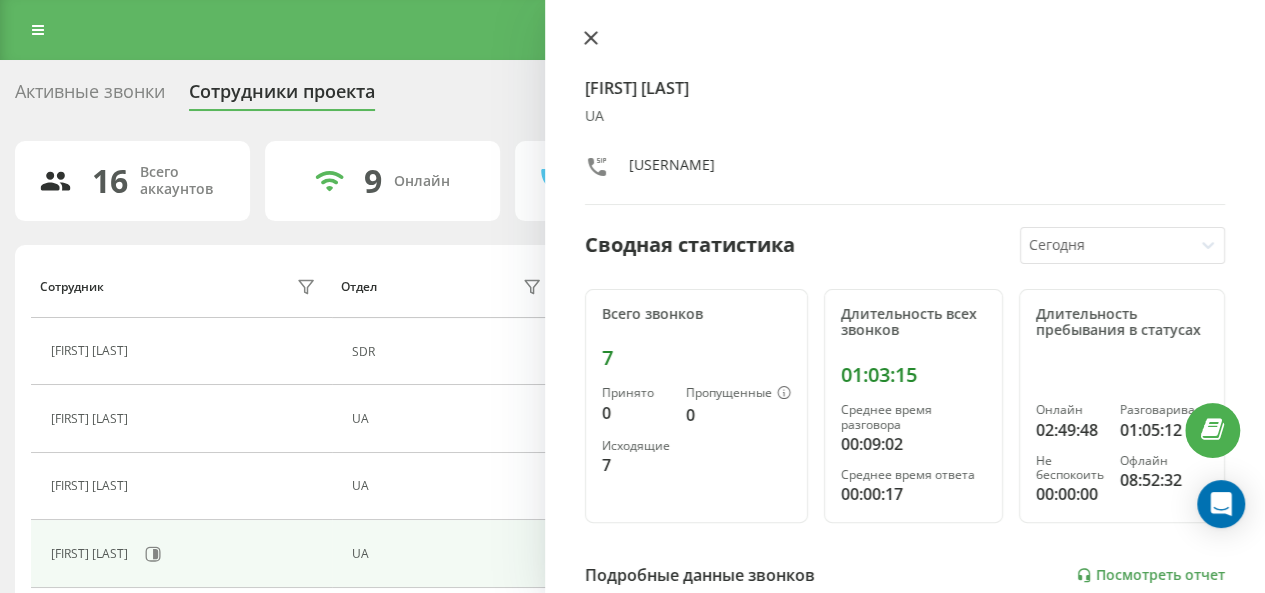 click 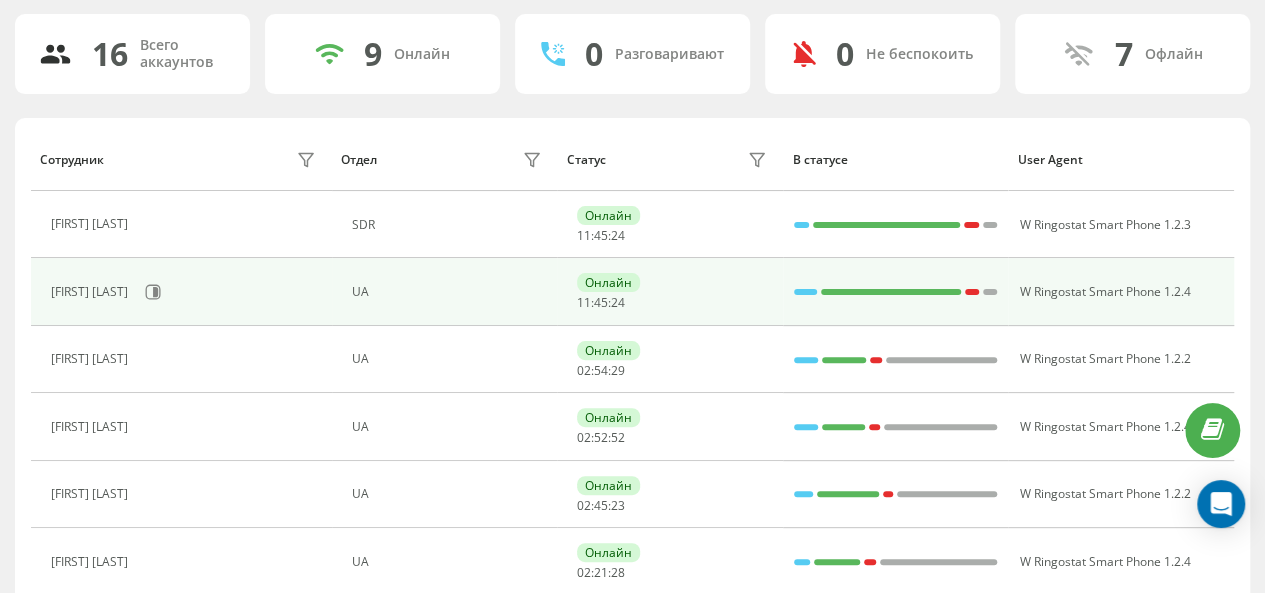 scroll, scrollTop: 129, scrollLeft: 0, axis: vertical 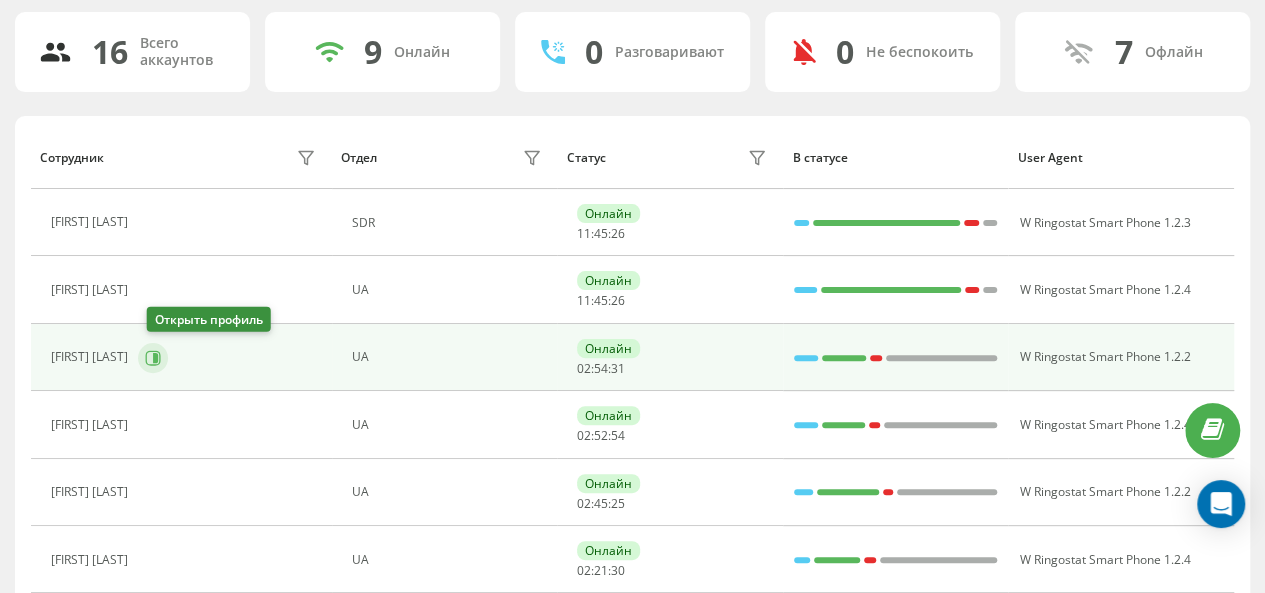 click at bounding box center (153, 358) 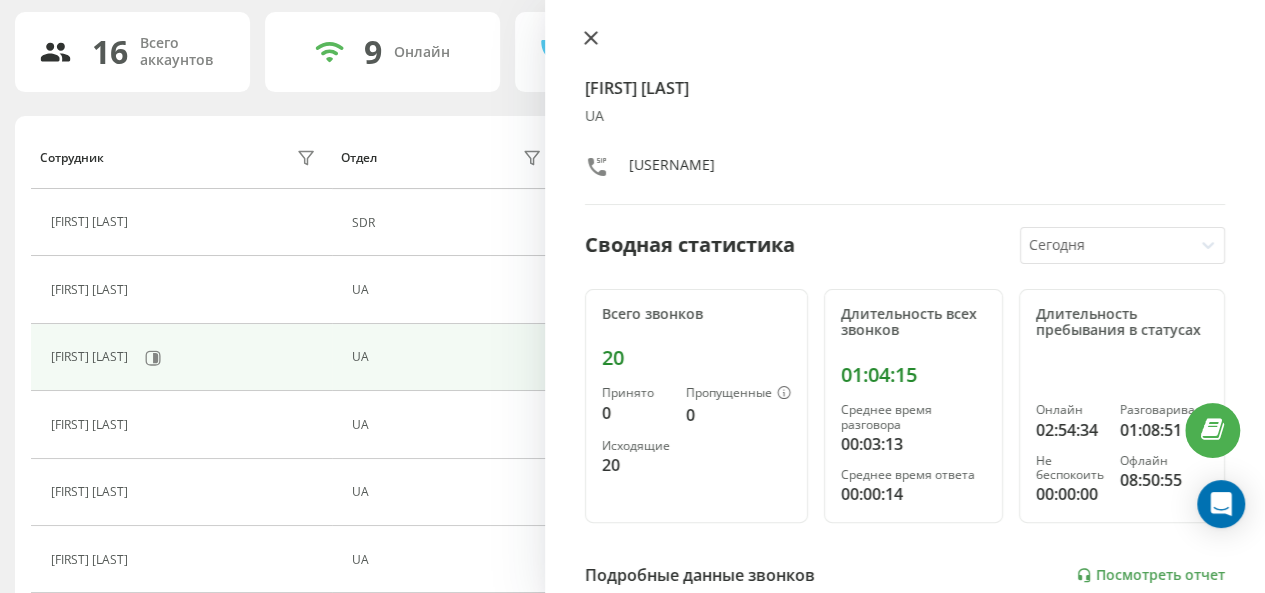 click 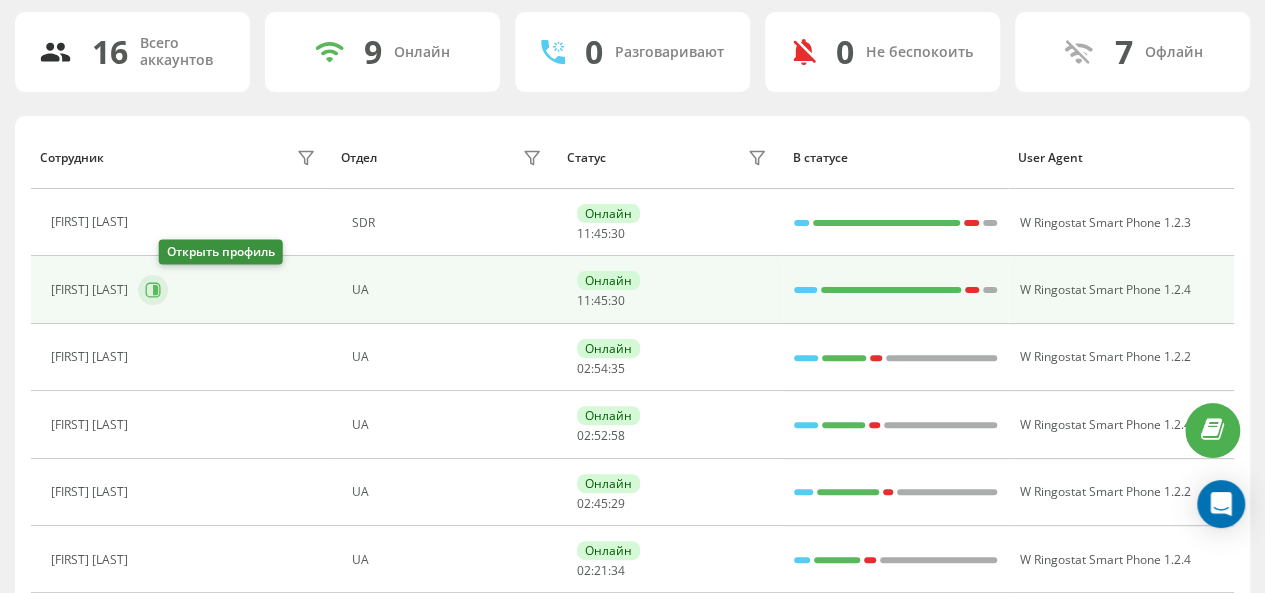click 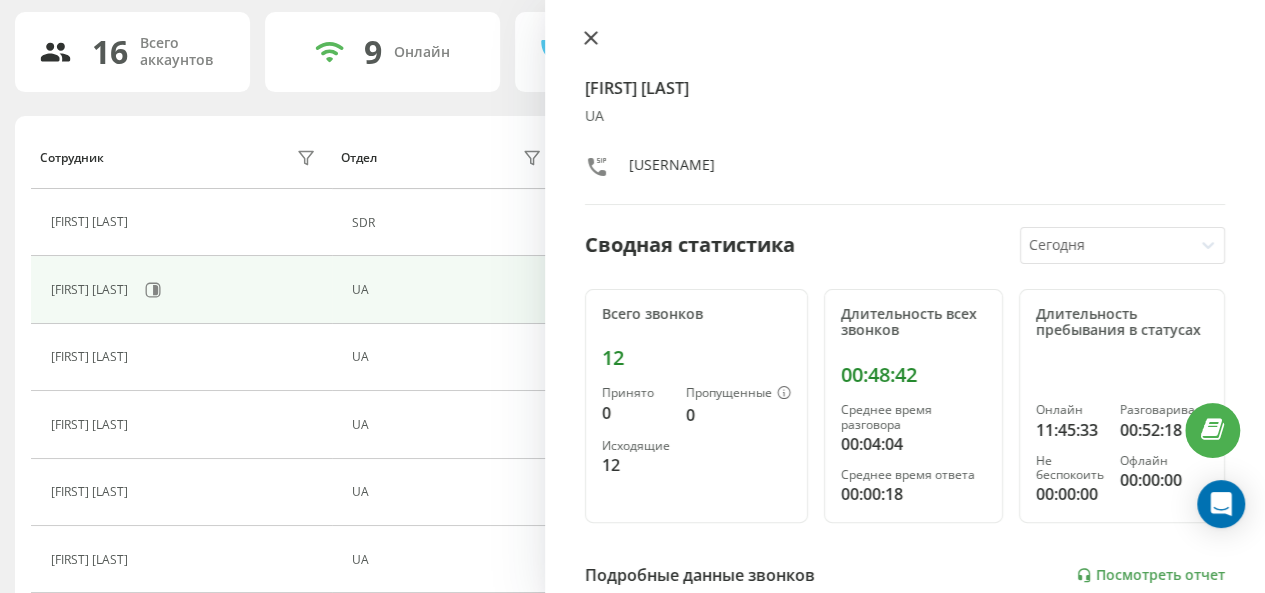 click 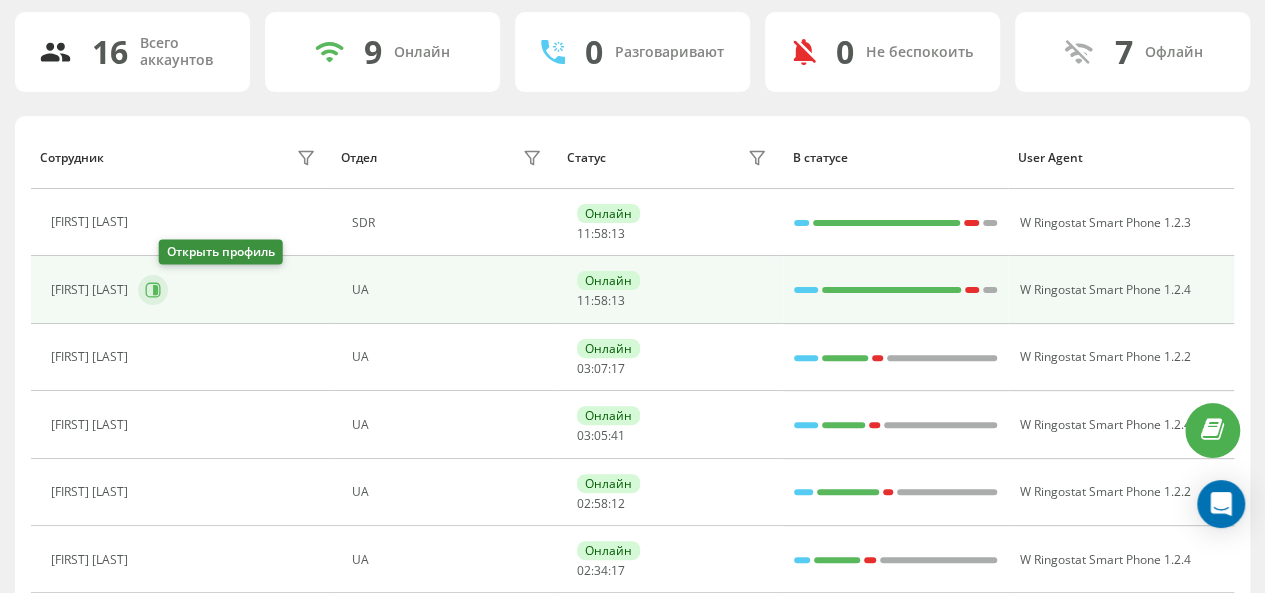 click at bounding box center [153, 290] 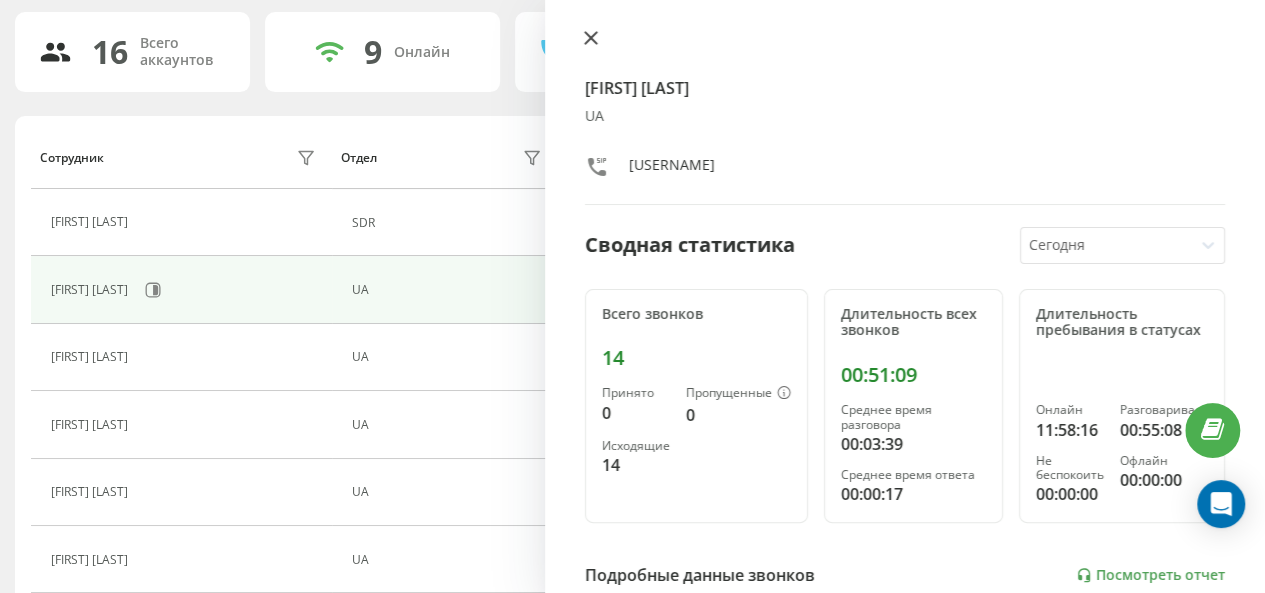 click at bounding box center [591, 39] 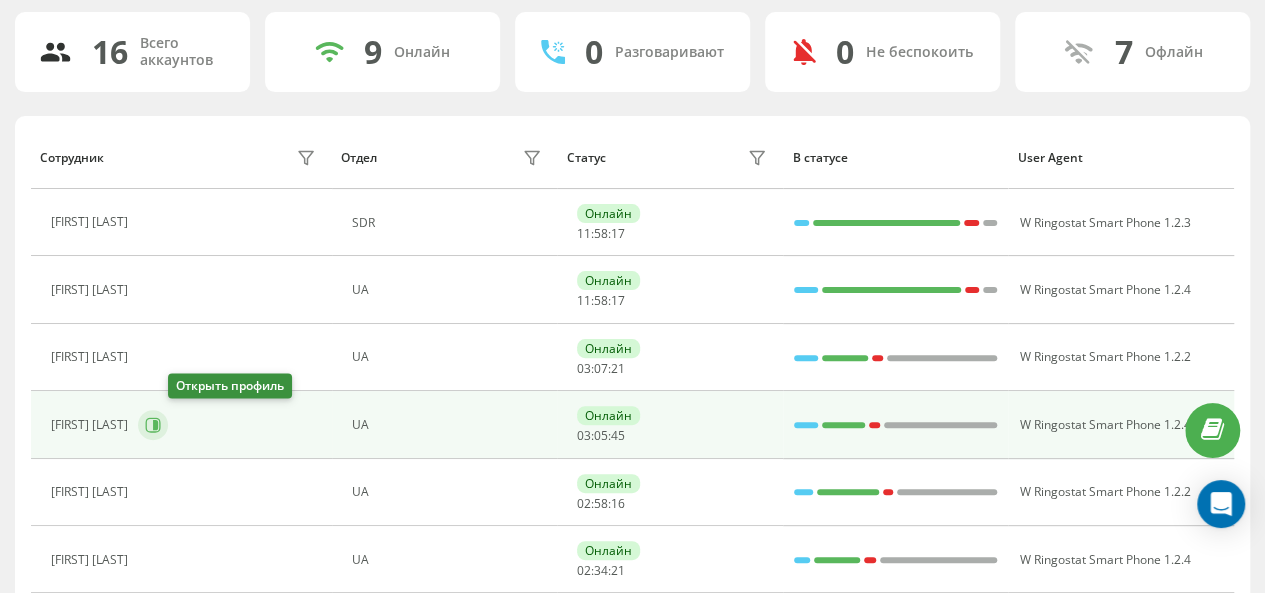 click 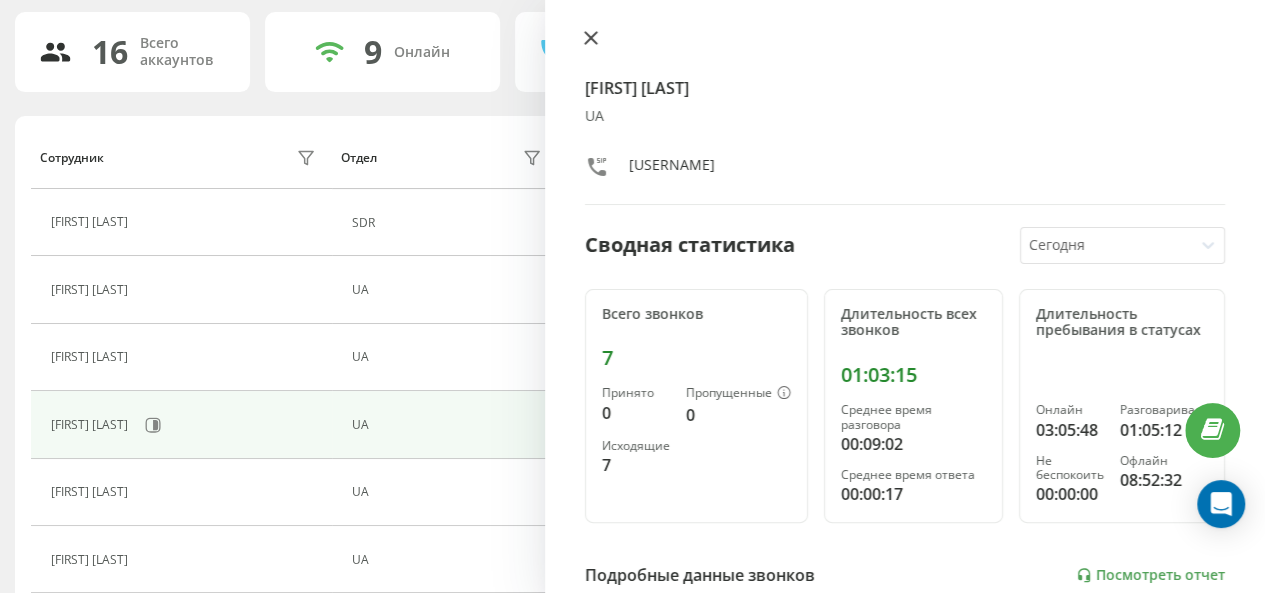 click 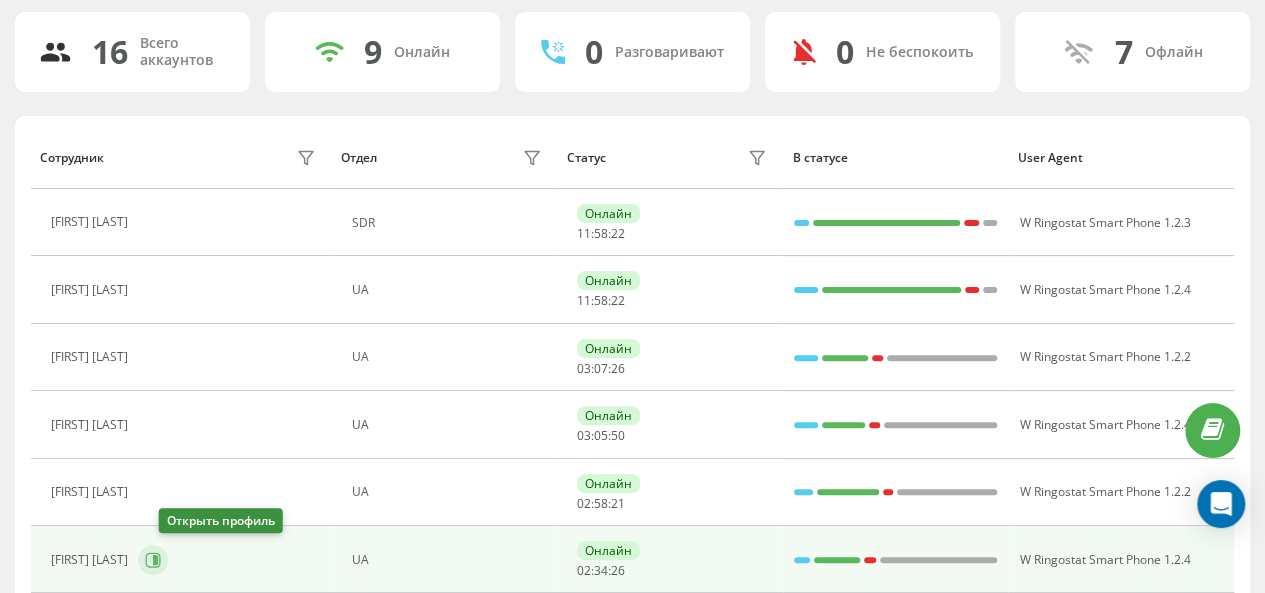 click 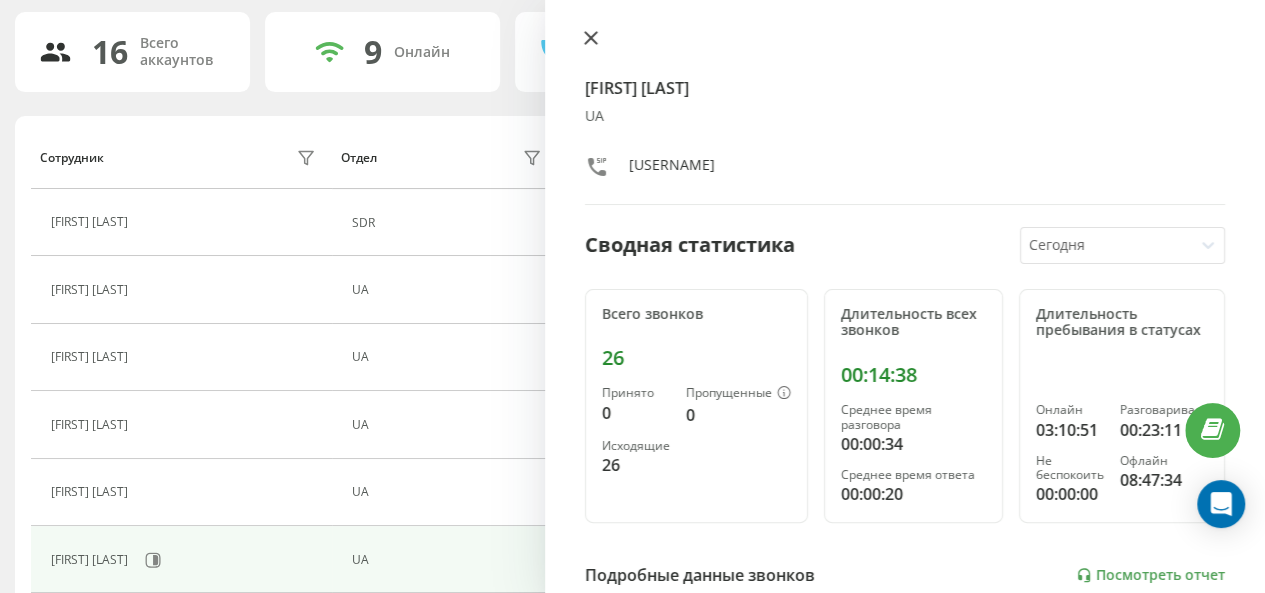 click 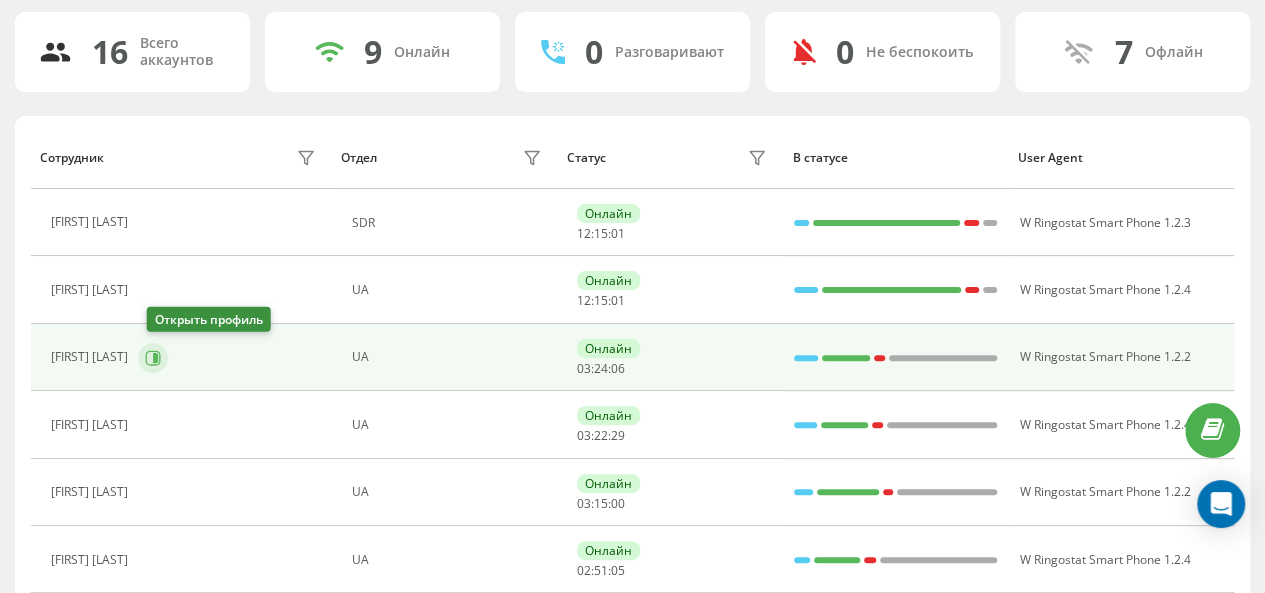 click 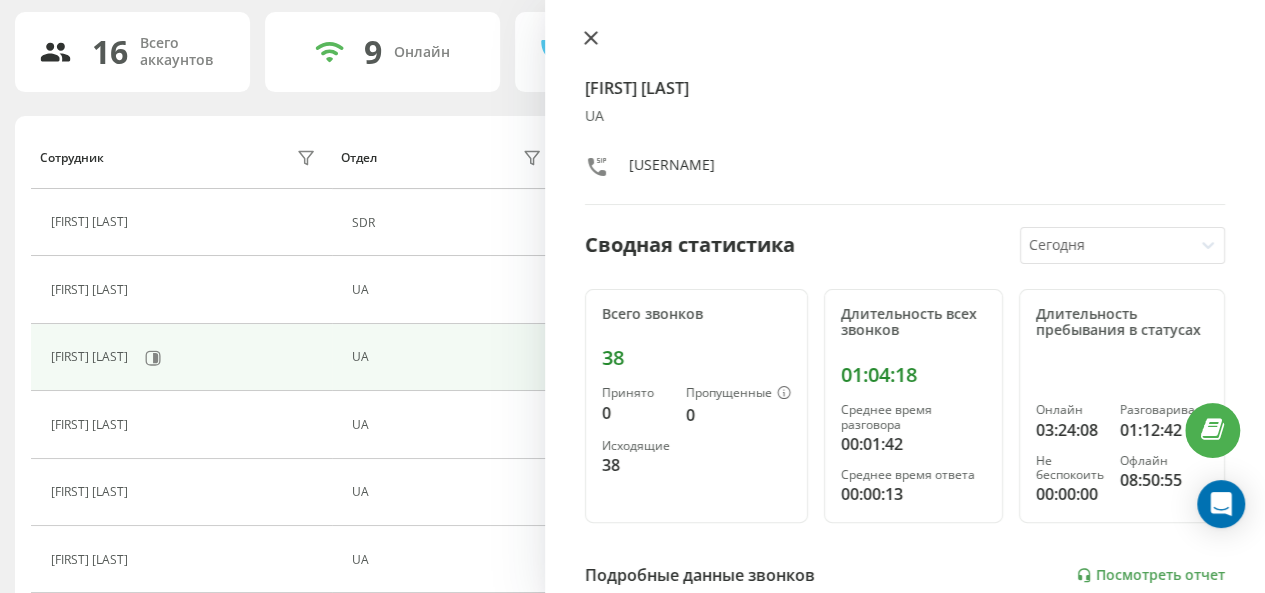 click 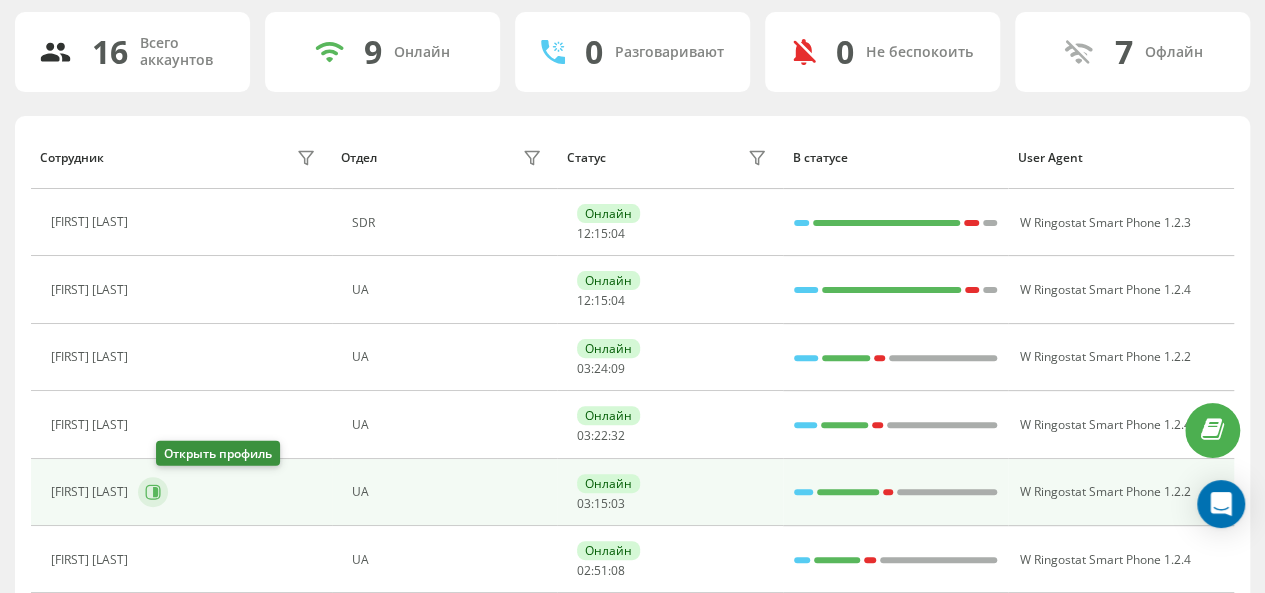 click at bounding box center (153, 492) 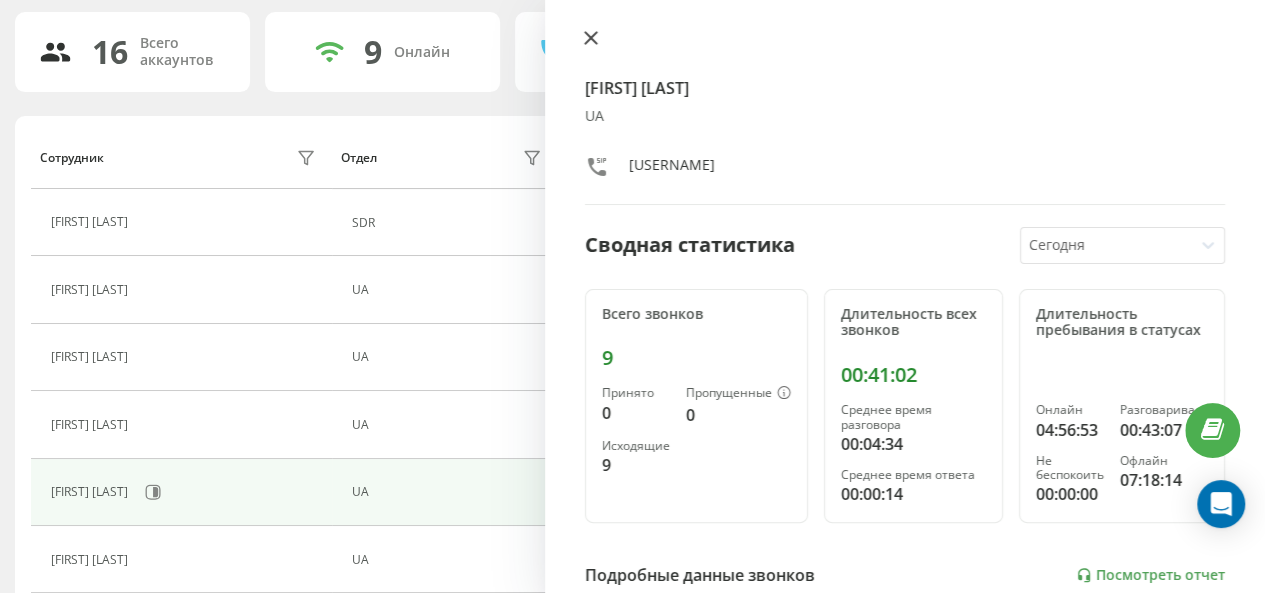 click 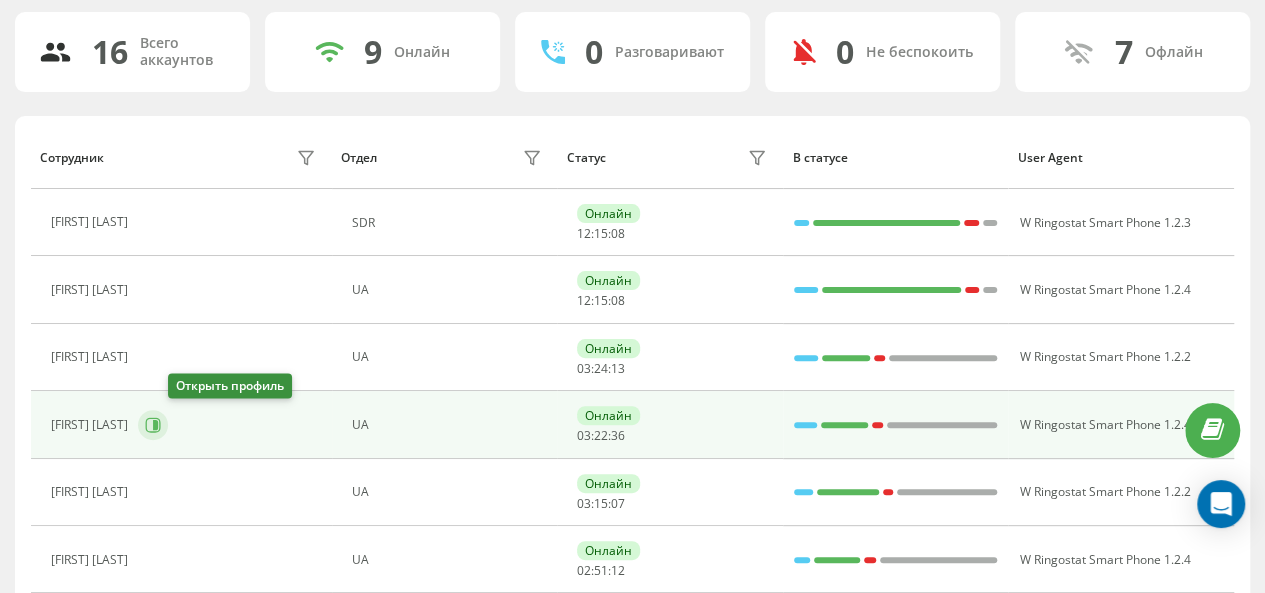 click 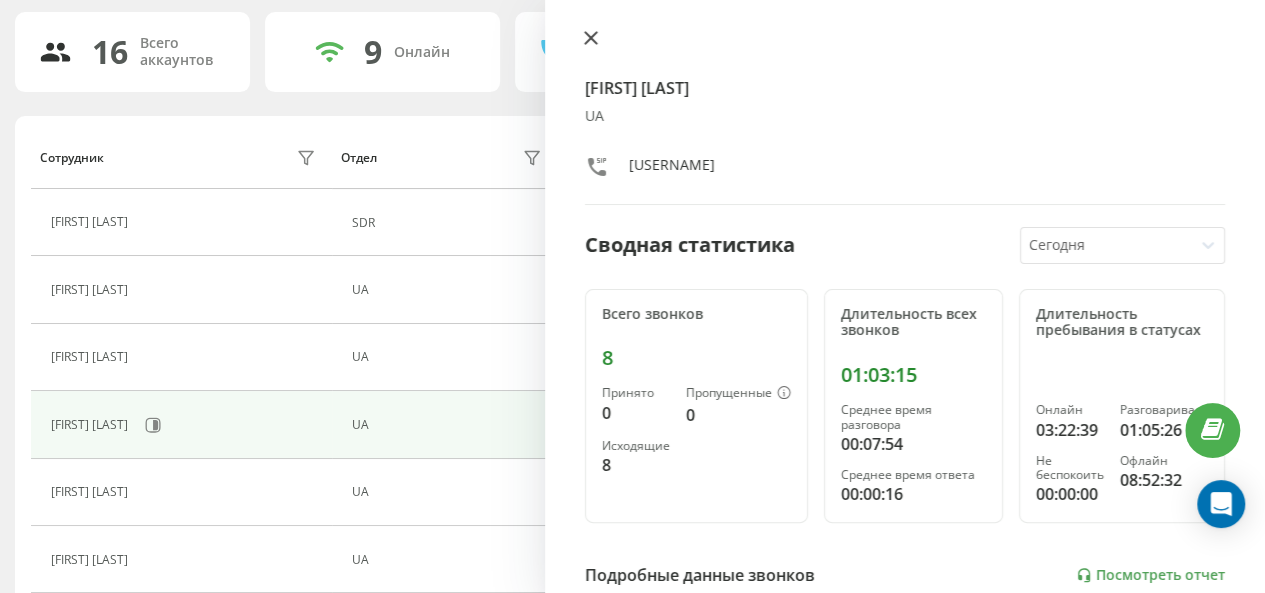 click 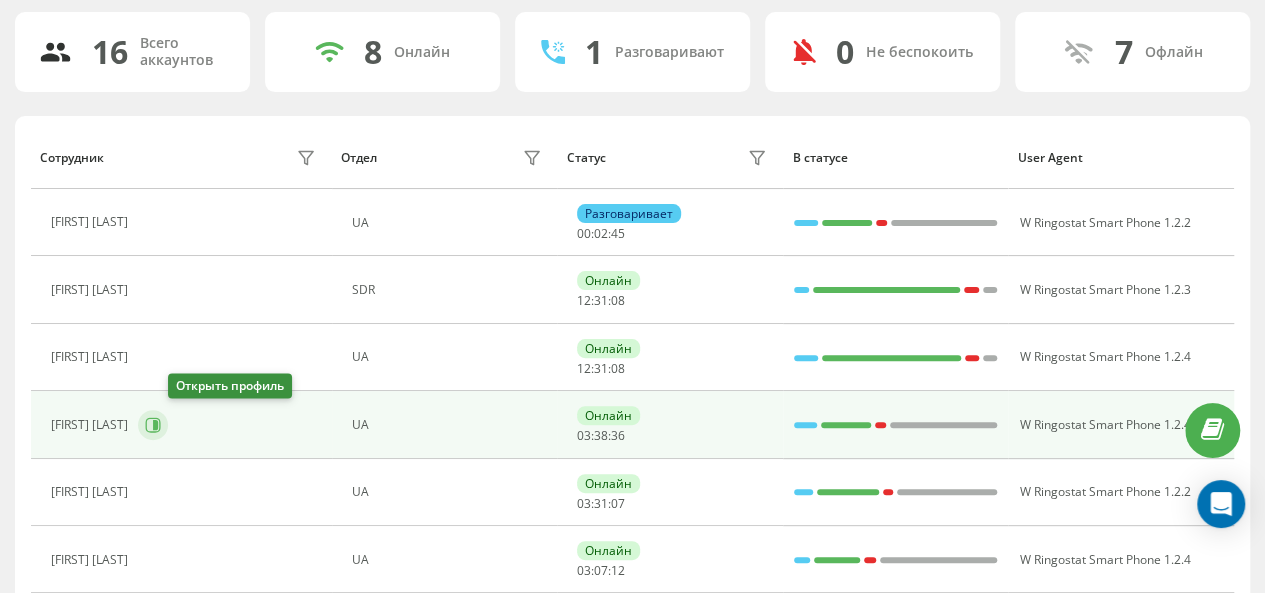 click 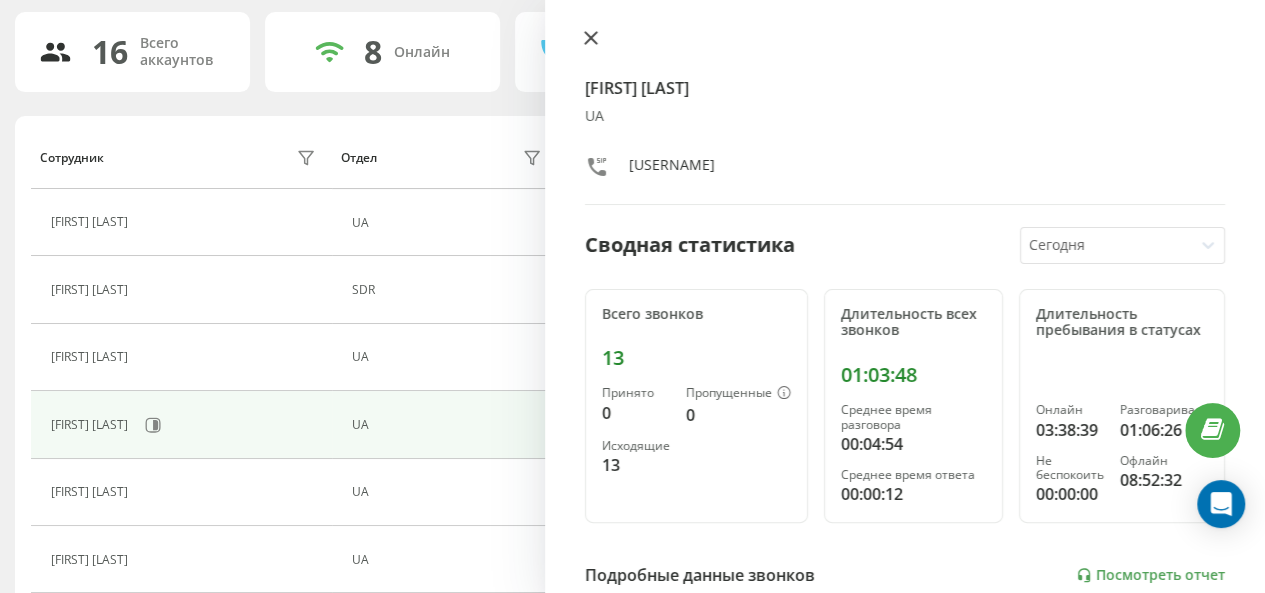 click at bounding box center (591, 39) 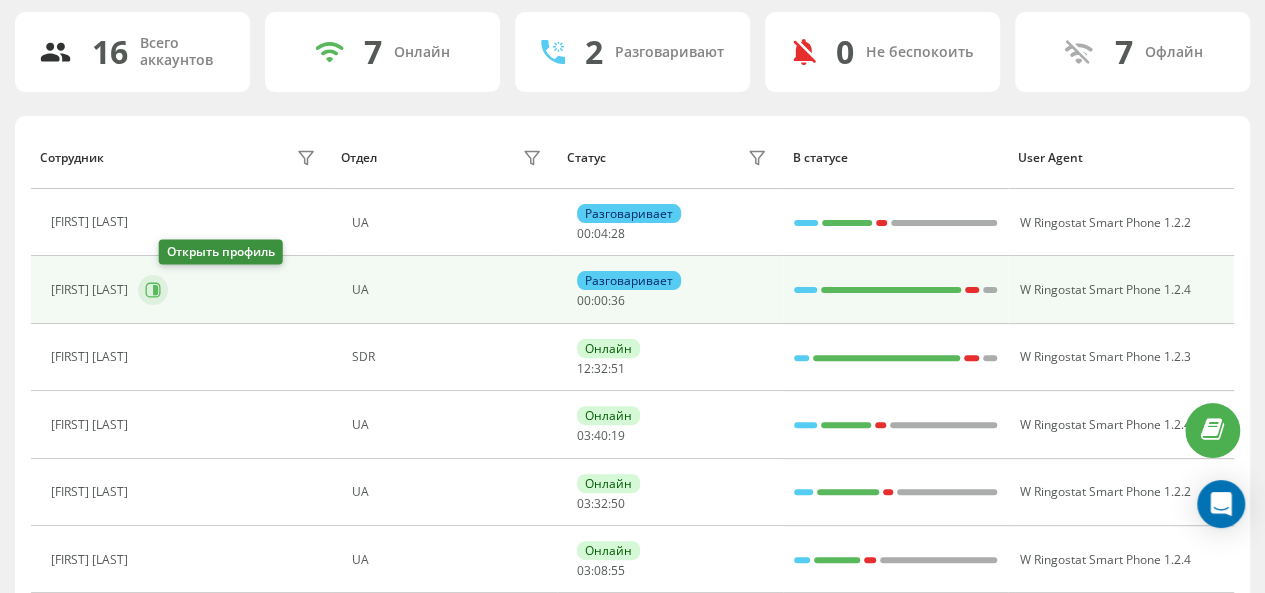 click at bounding box center (153, 290) 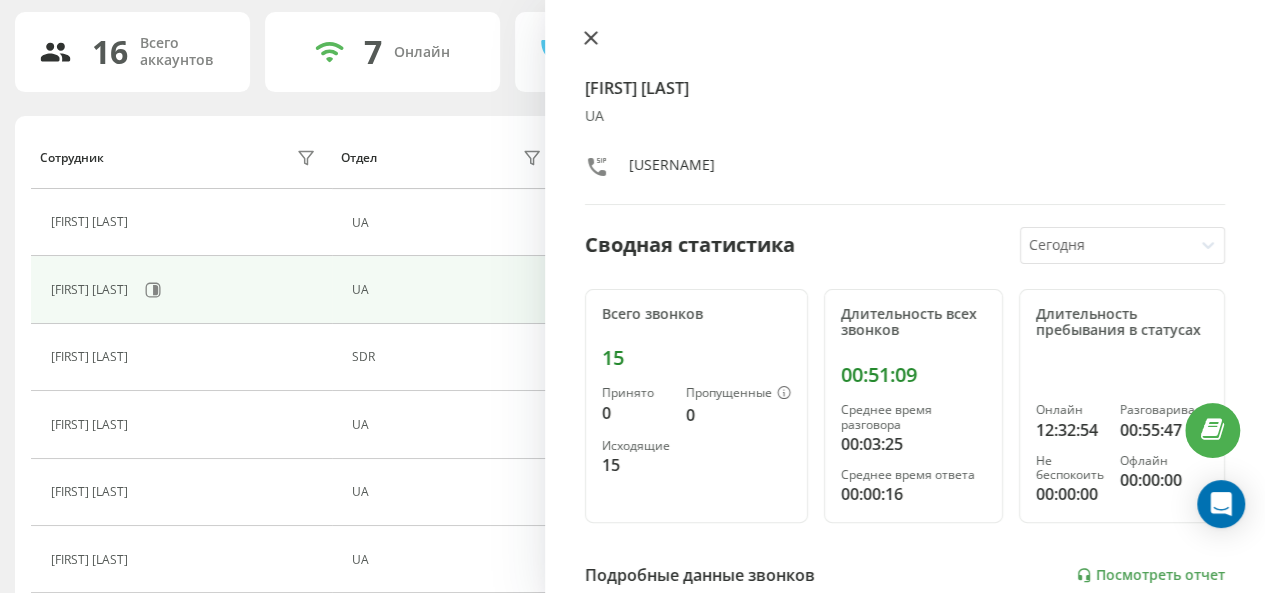 click 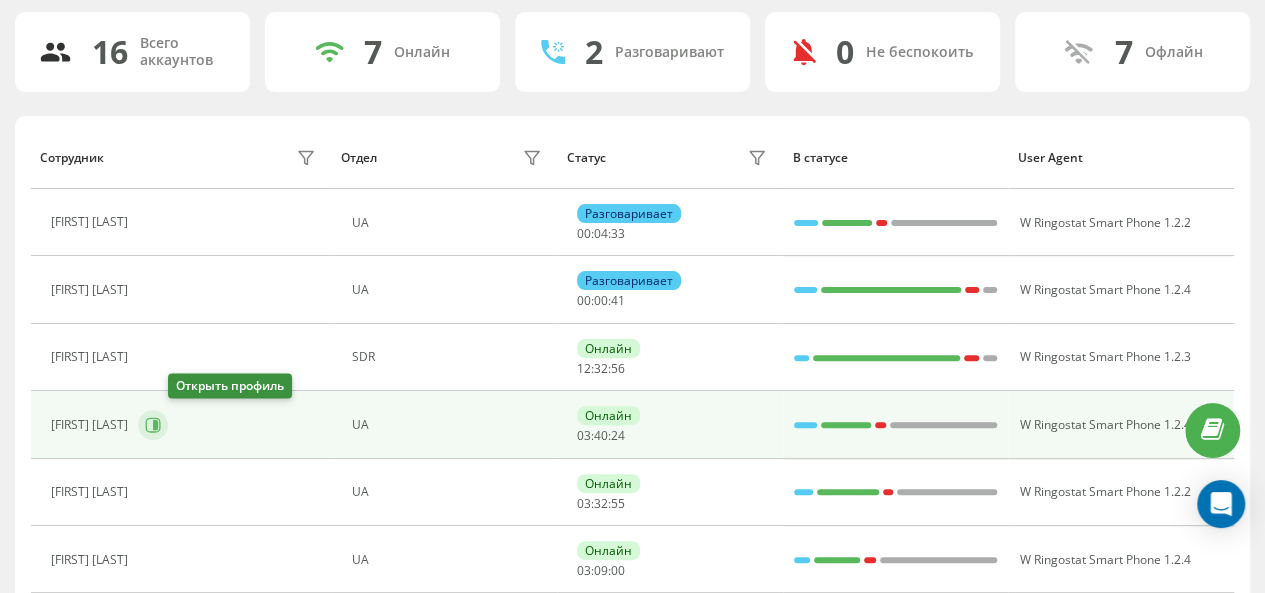 click 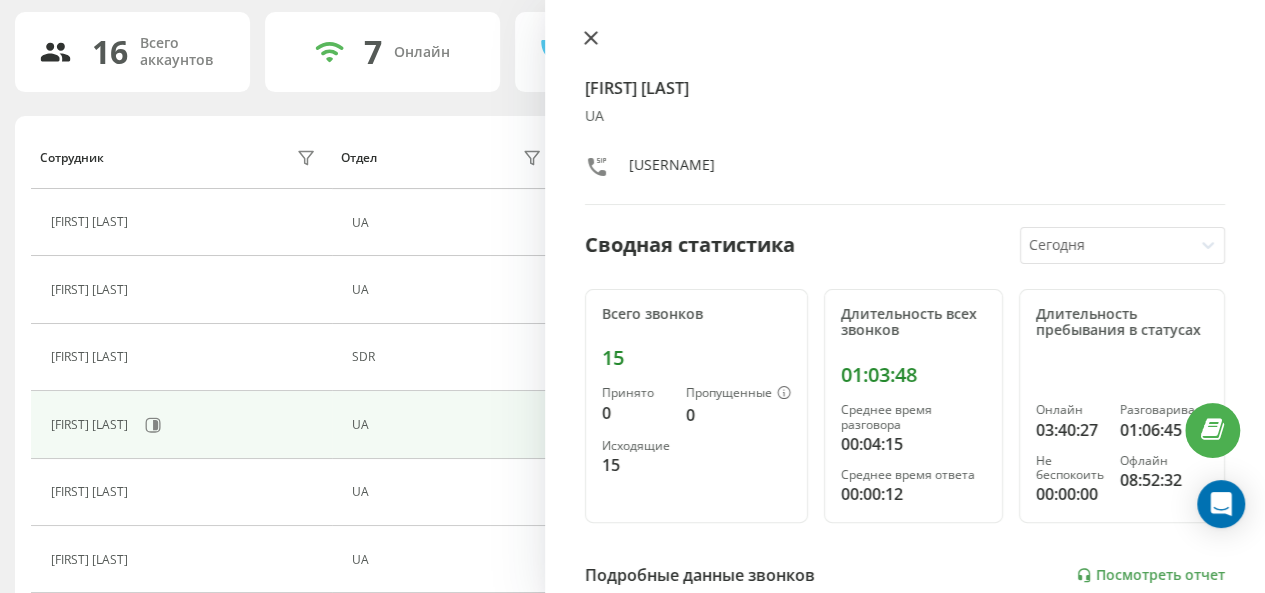 click 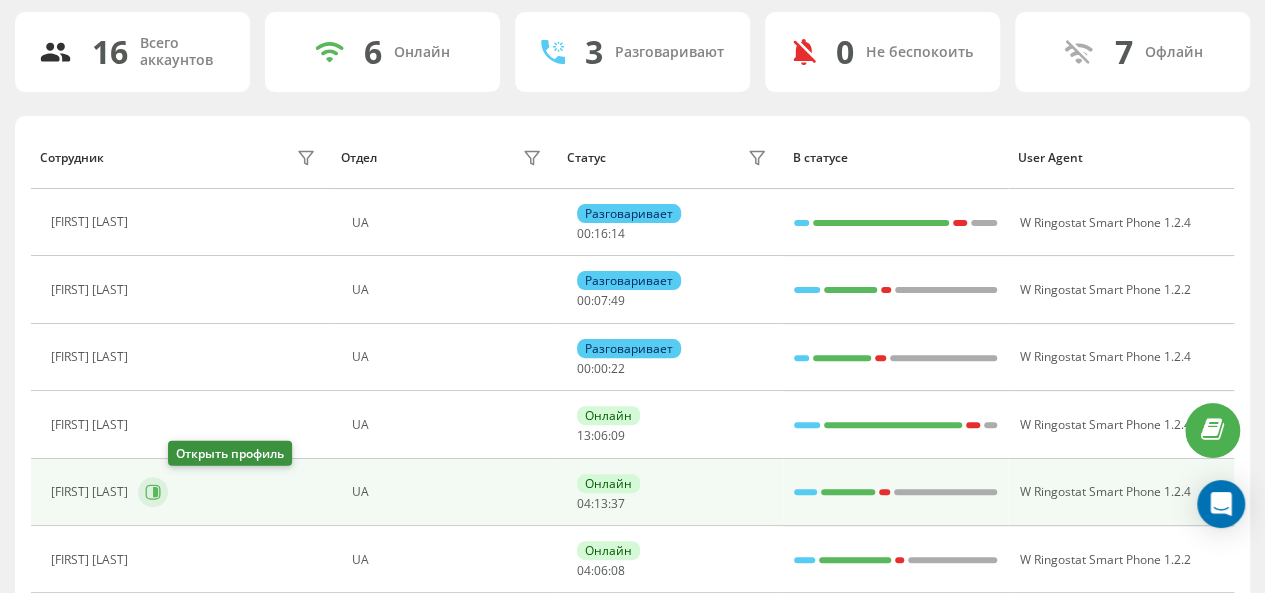 click 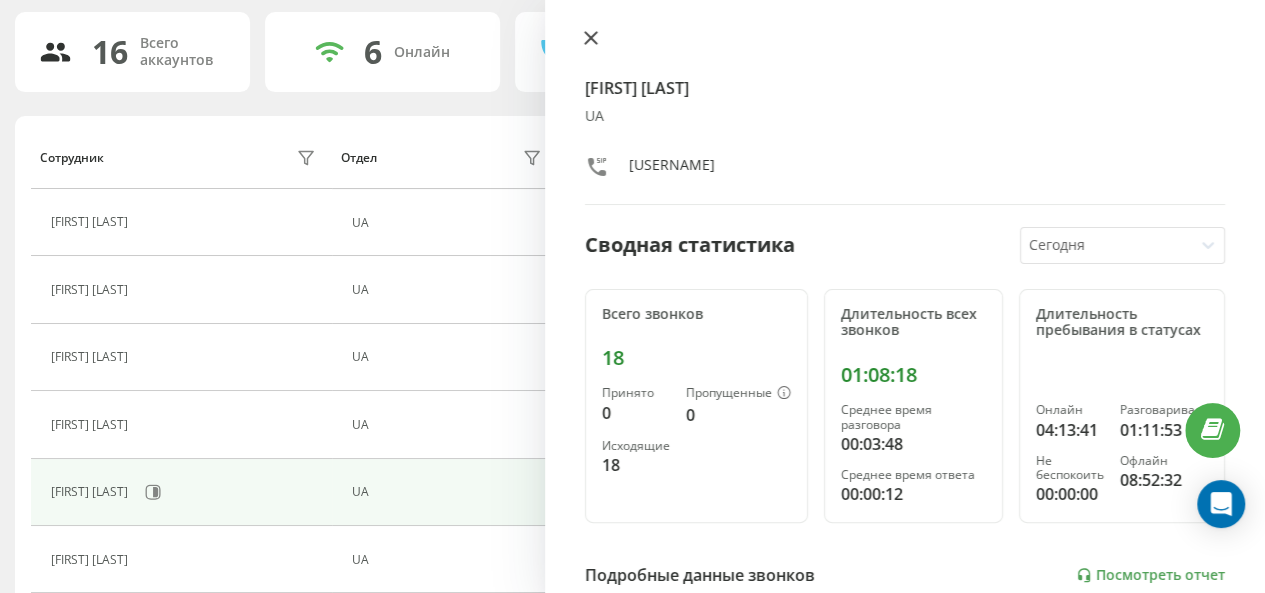 click 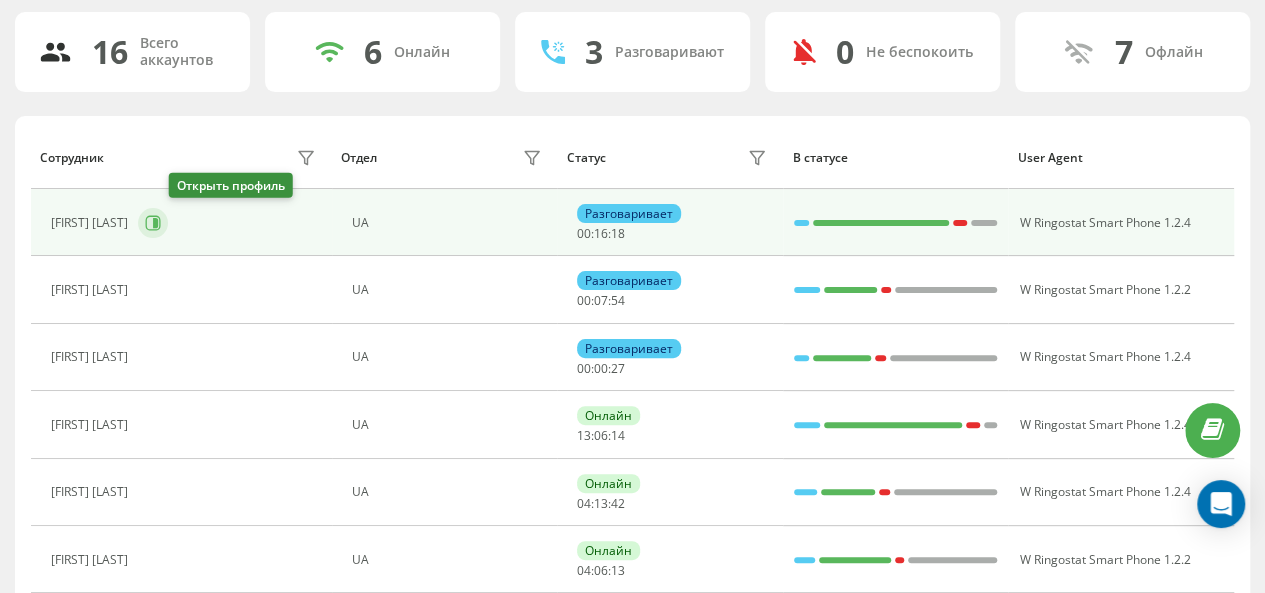 click 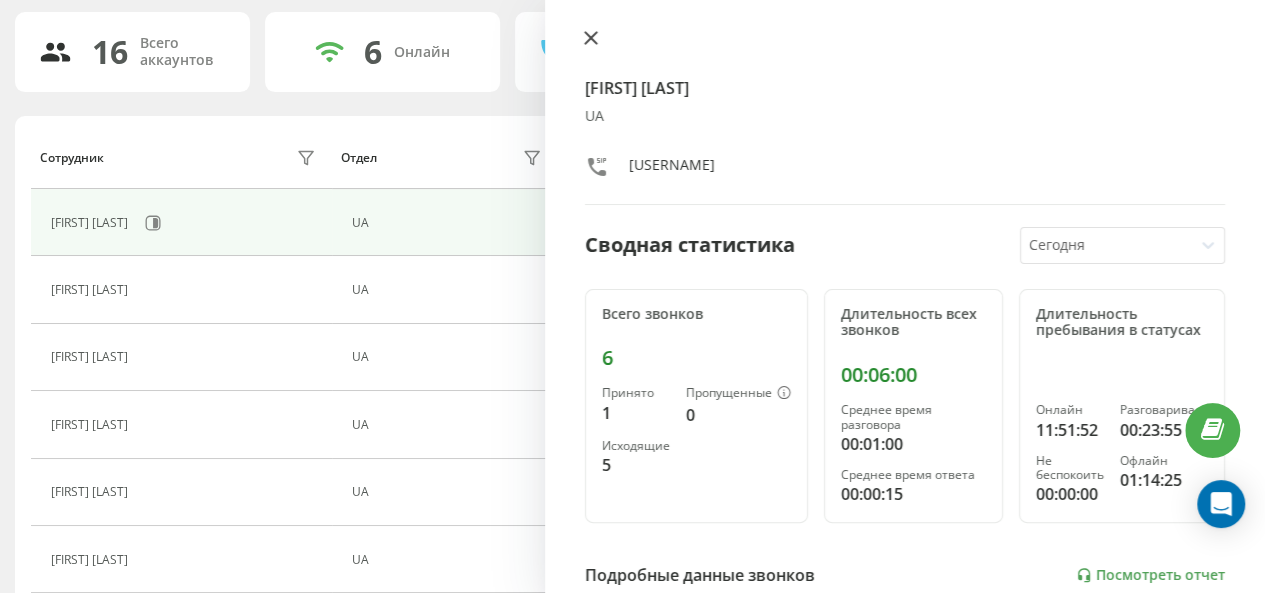 click 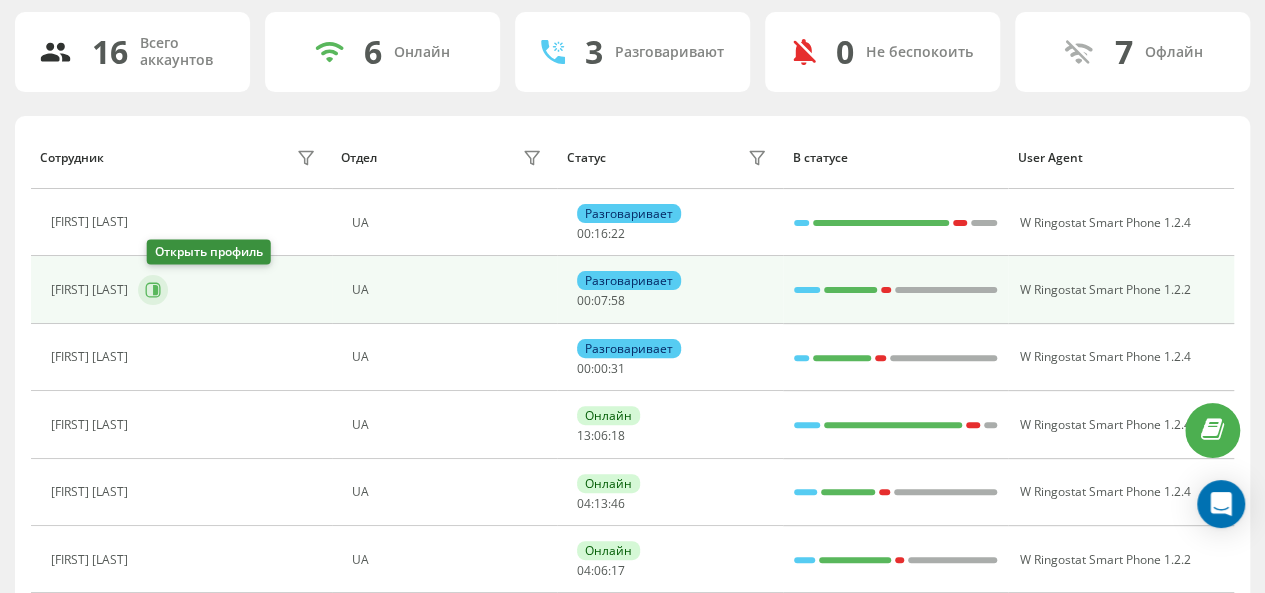 click 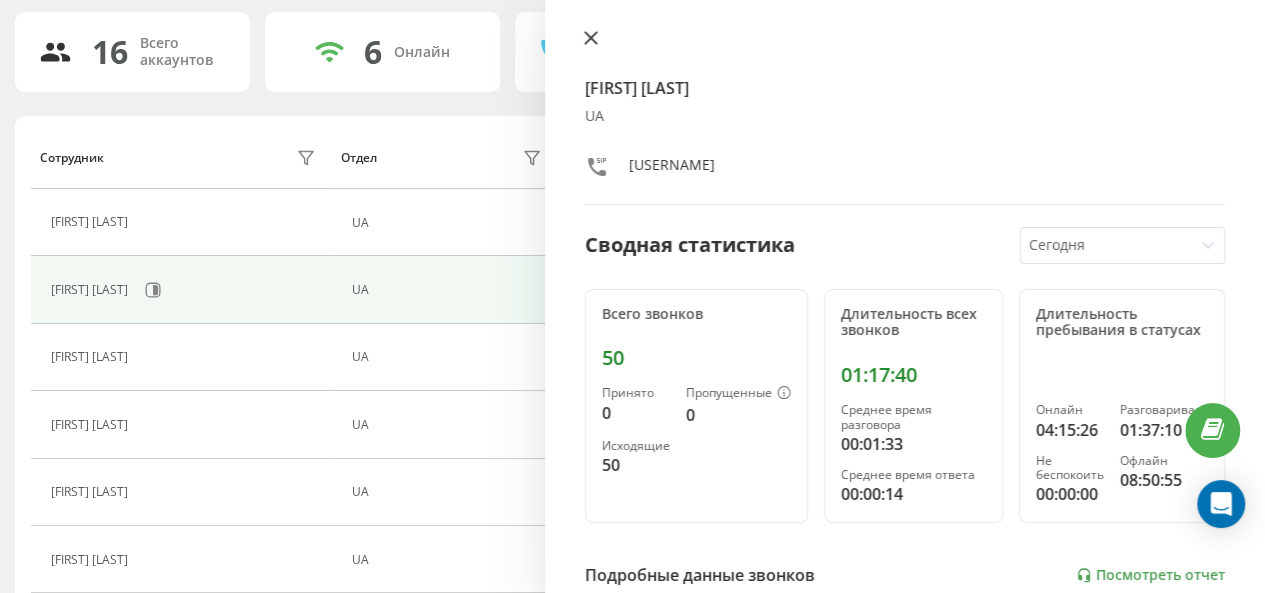 click 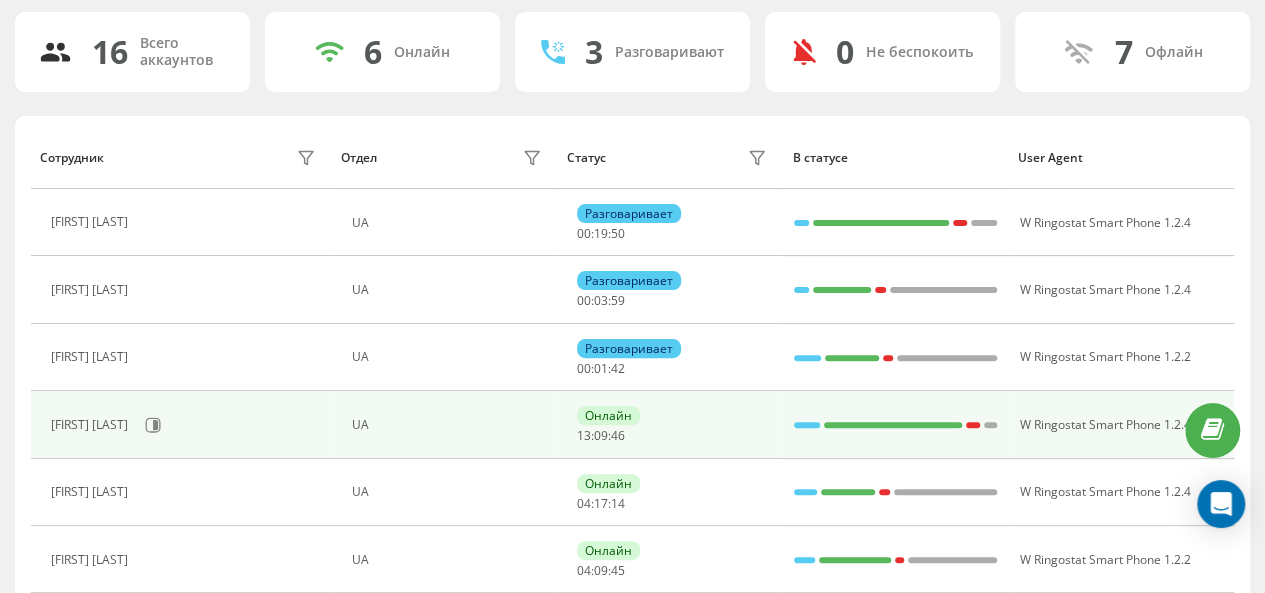 click on "Онлайн [TIME]" at bounding box center (674, 424) 